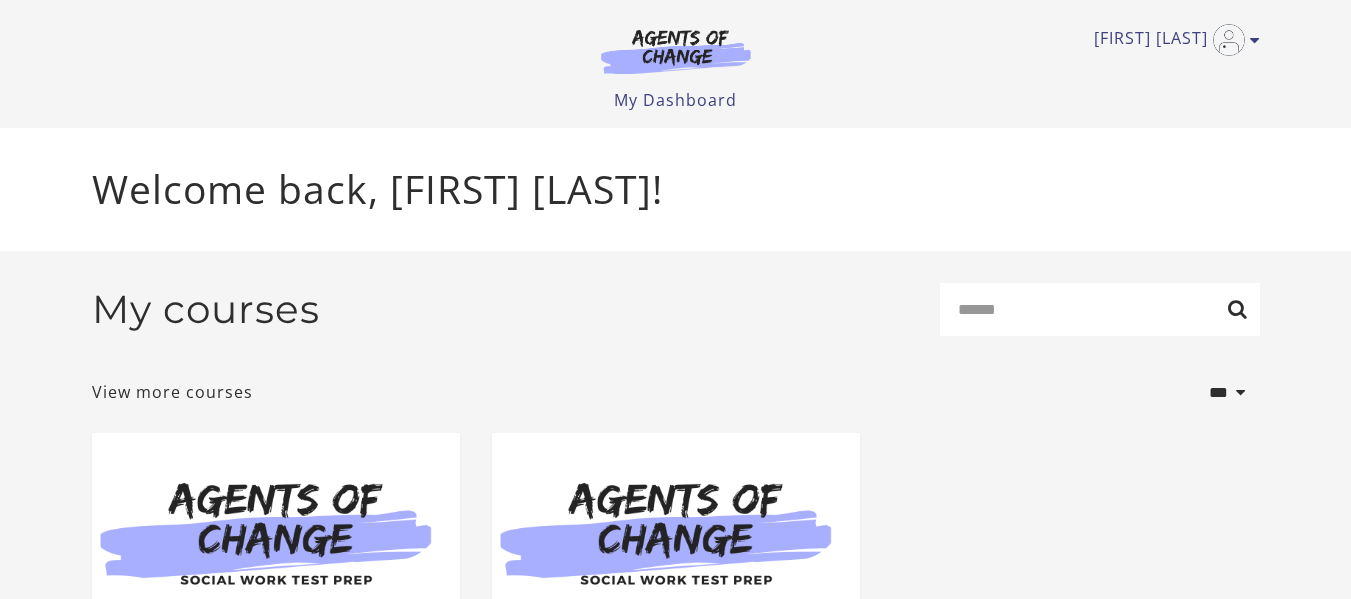 scroll, scrollTop: 0, scrollLeft: 0, axis: both 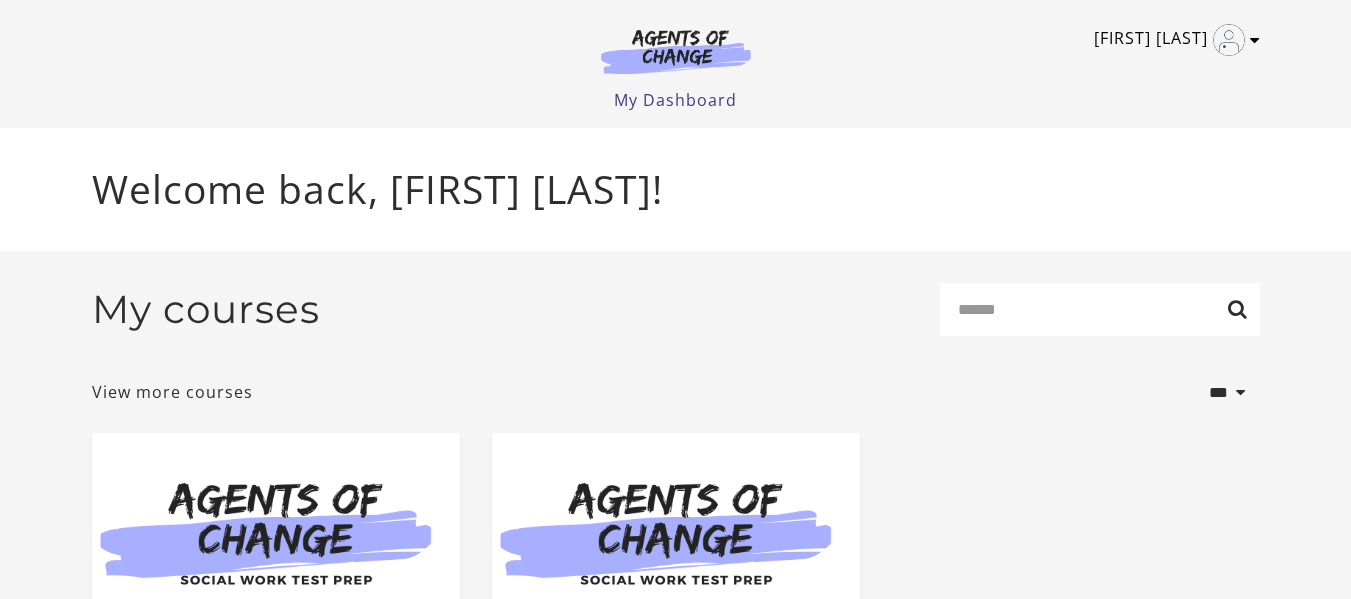 click on "[FIRST]  [LAST]" at bounding box center [1172, 40] 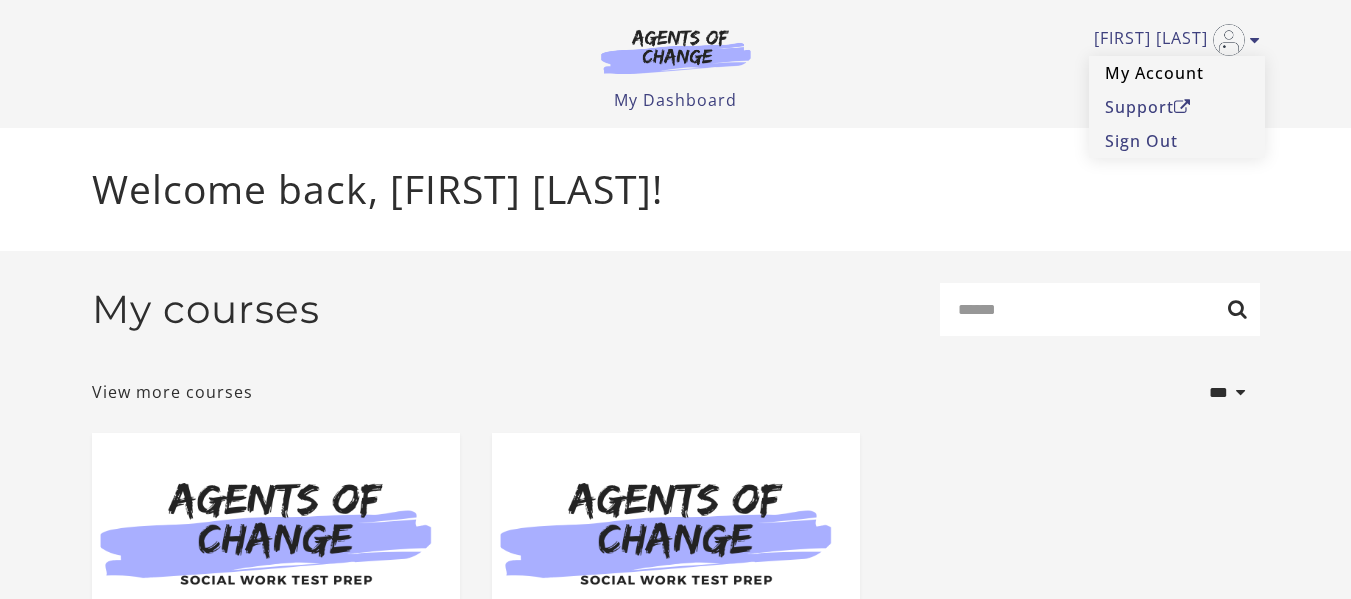 click on "My Account" at bounding box center [1177, 73] 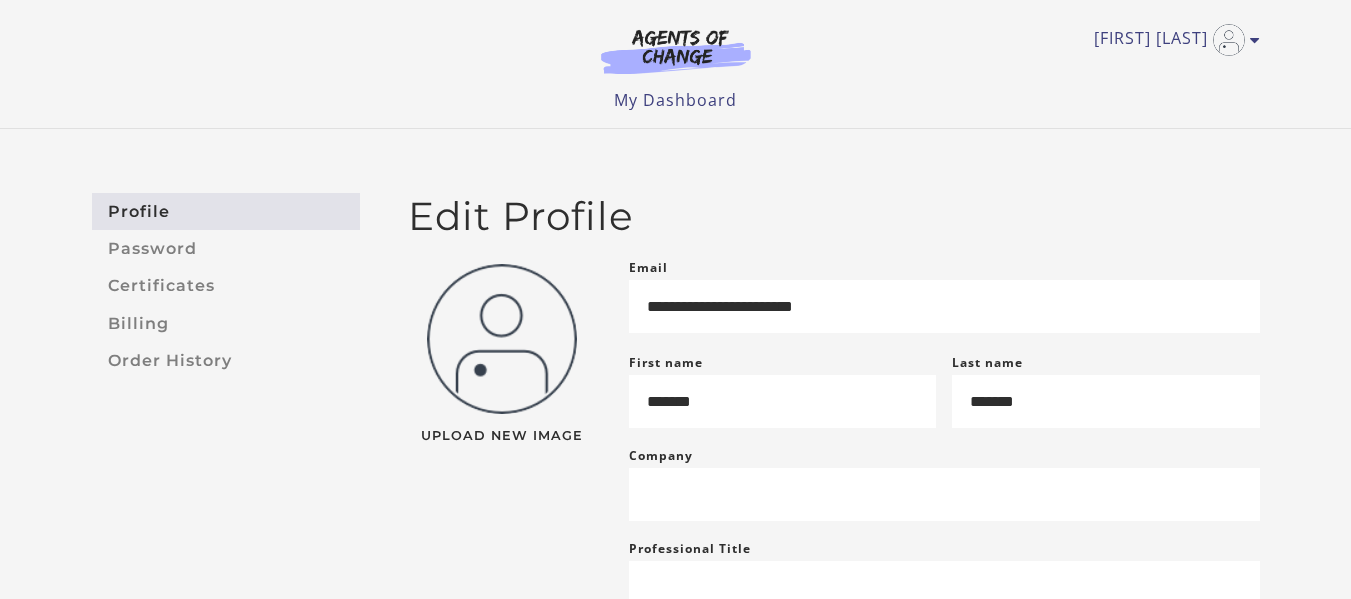 scroll, scrollTop: 0, scrollLeft: 0, axis: both 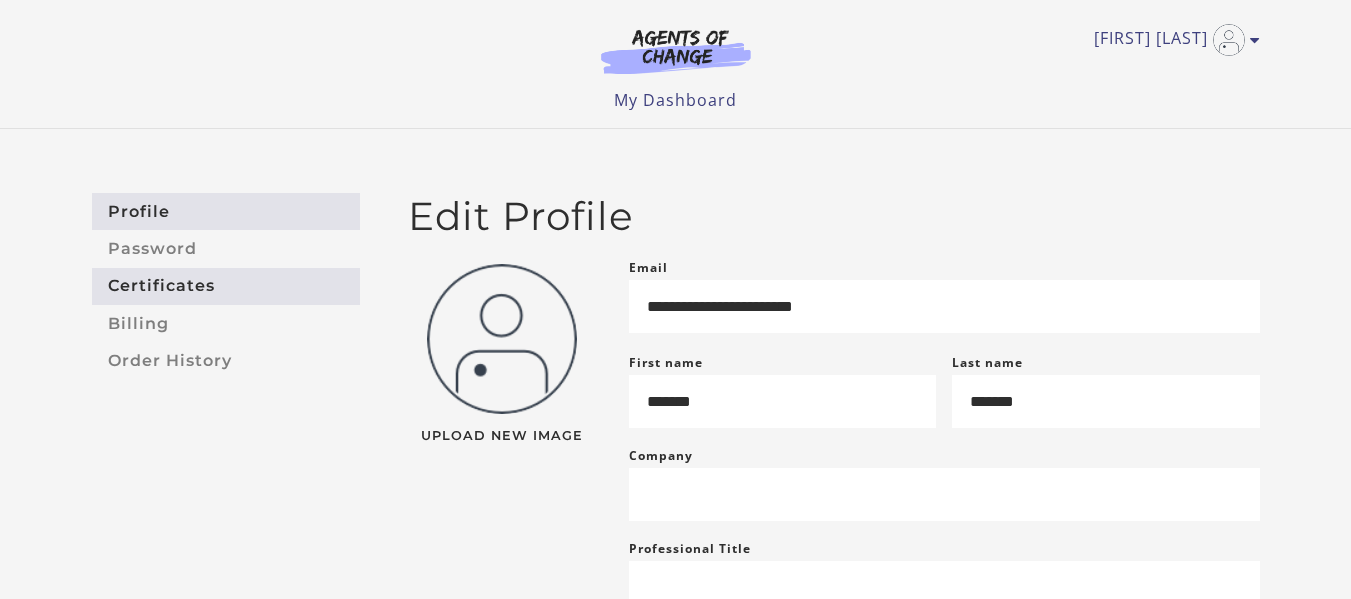 click on "Certificates" at bounding box center [226, 286] 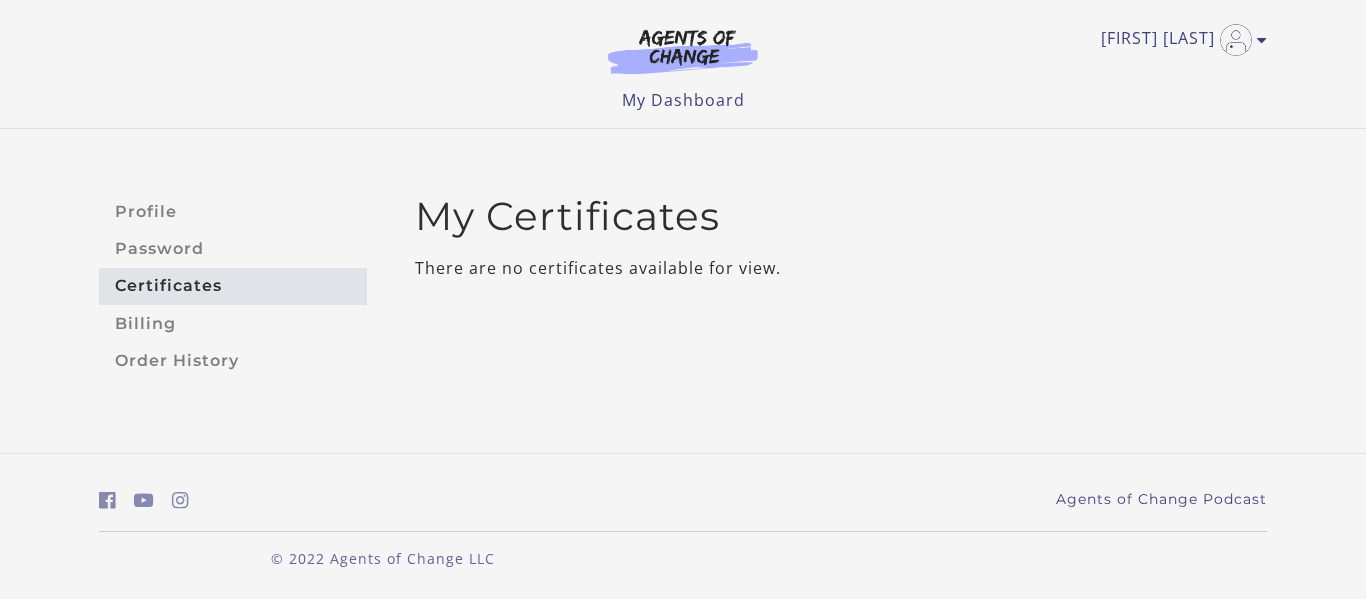 scroll, scrollTop: 0, scrollLeft: 0, axis: both 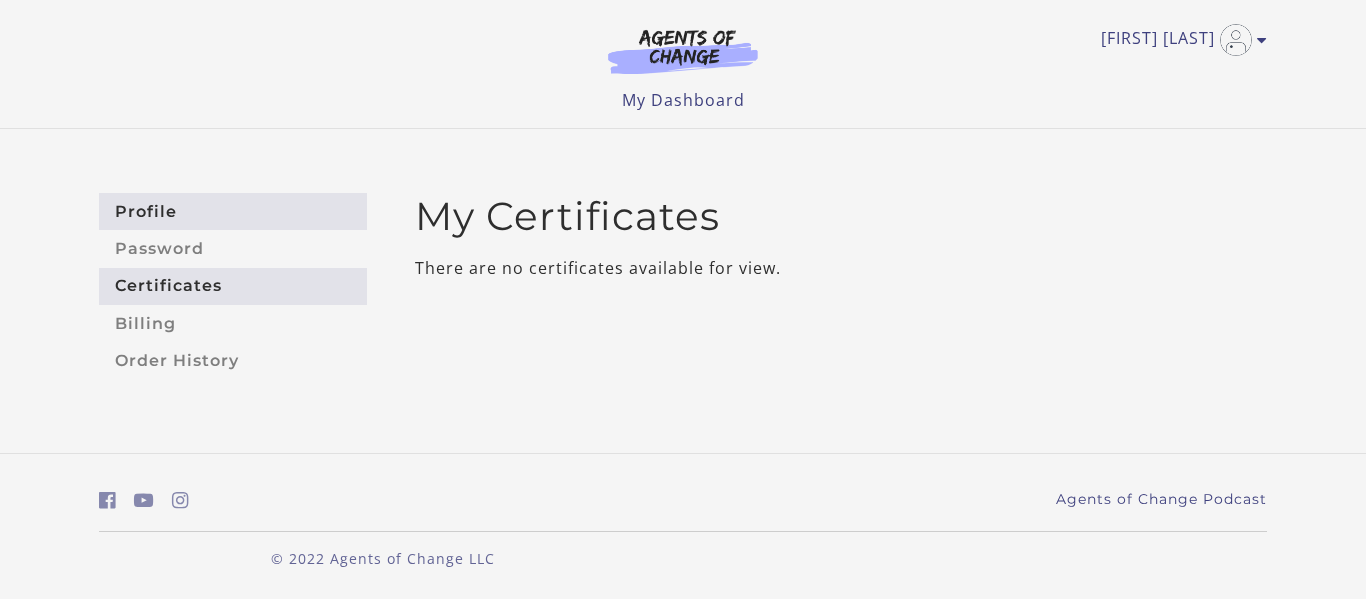 click on "Profile" at bounding box center (233, 211) 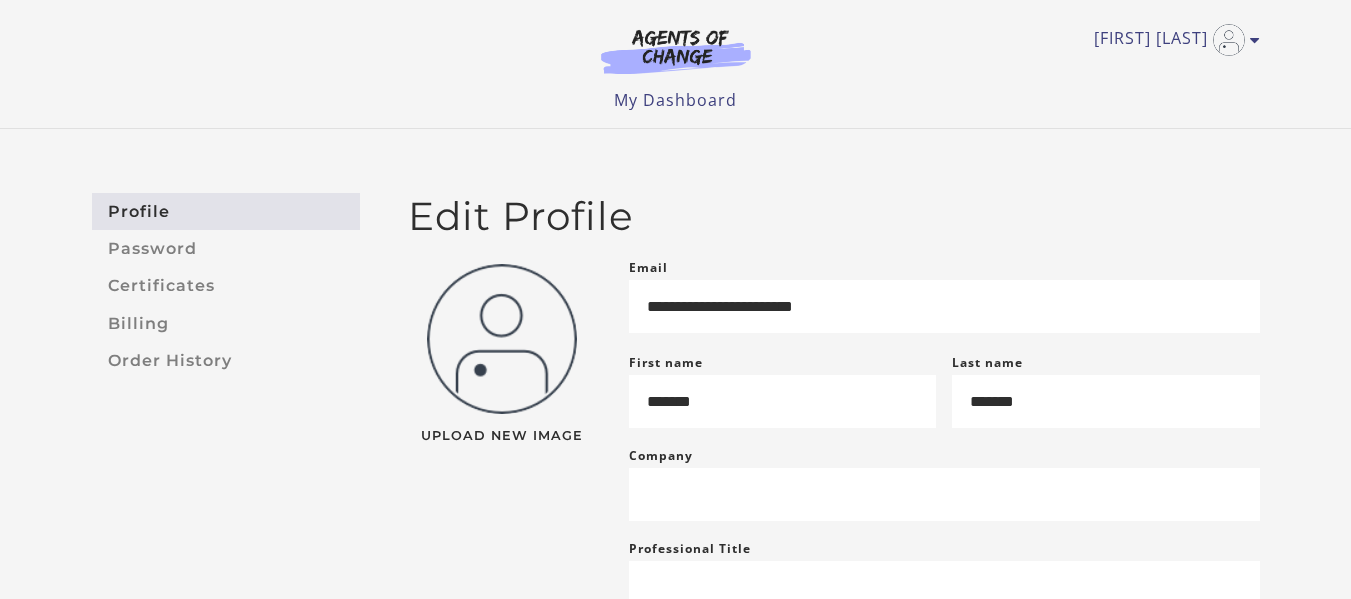 scroll, scrollTop: 0, scrollLeft: 0, axis: both 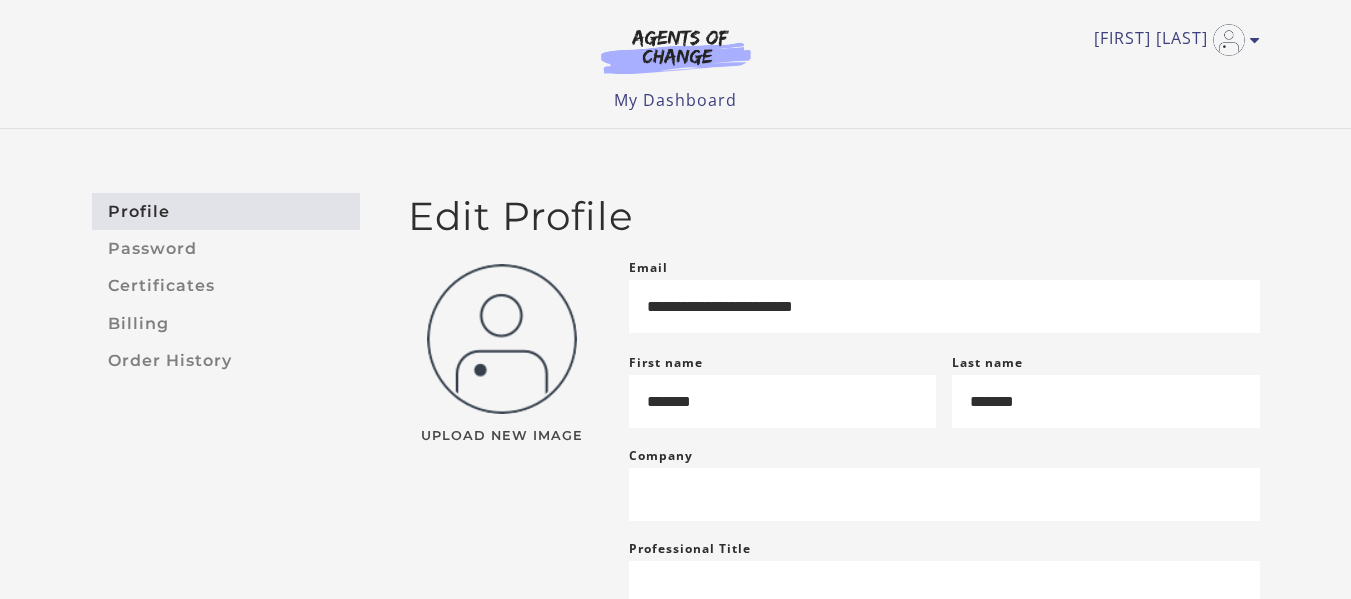 click on "Upload New Image" at bounding box center [502, 436] 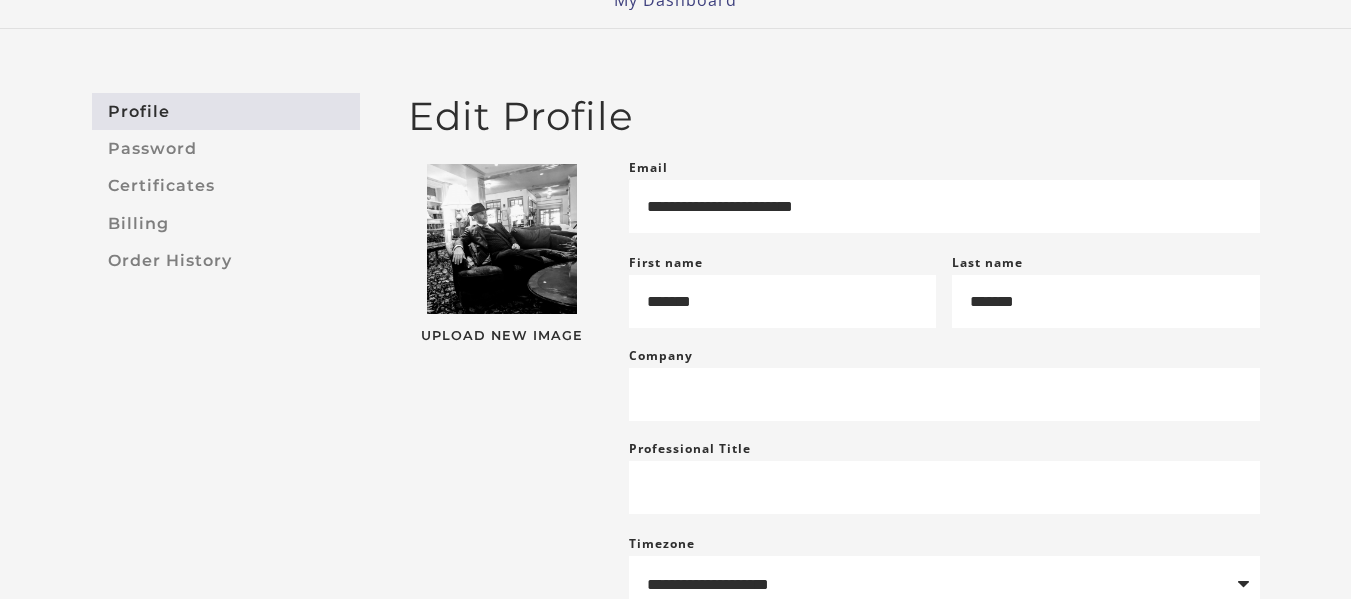 scroll, scrollTop: 400, scrollLeft: 0, axis: vertical 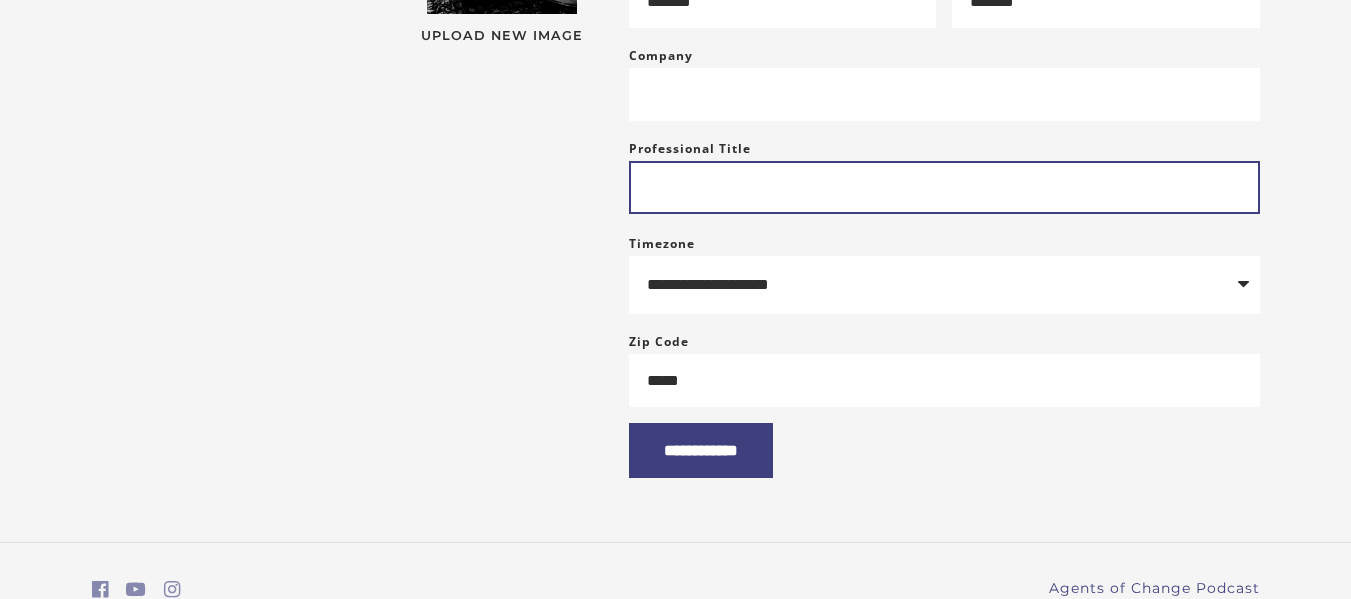 click on "Professional Title" at bounding box center (944, 187) 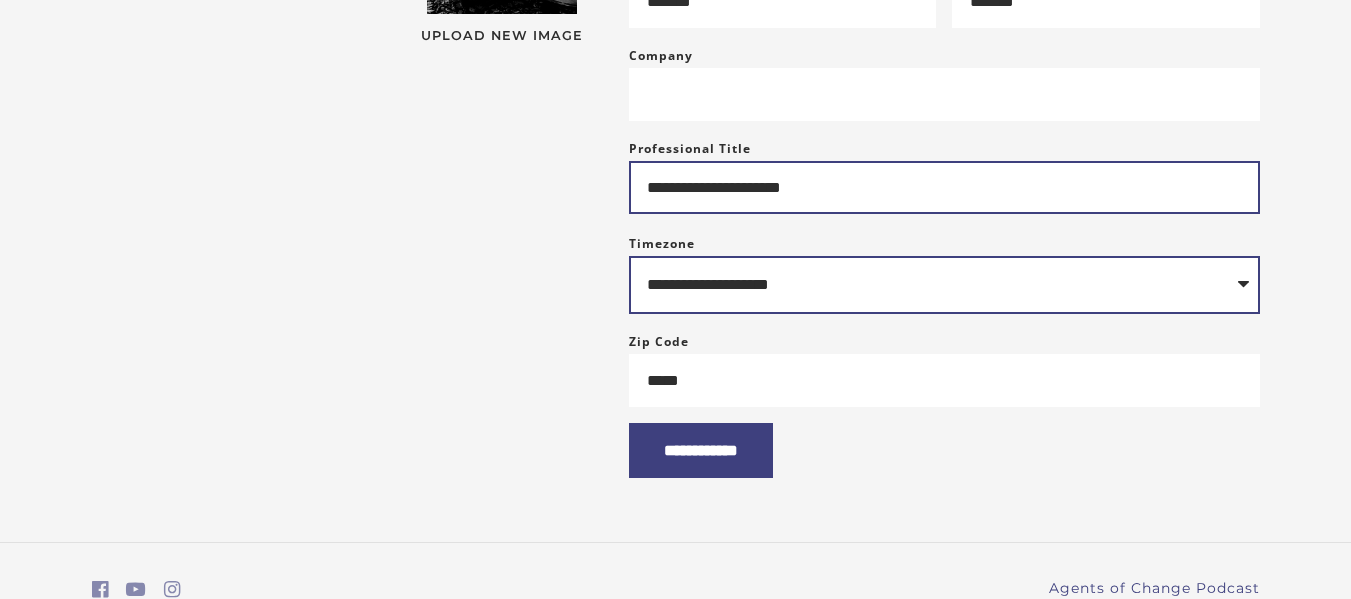 type on "**********" 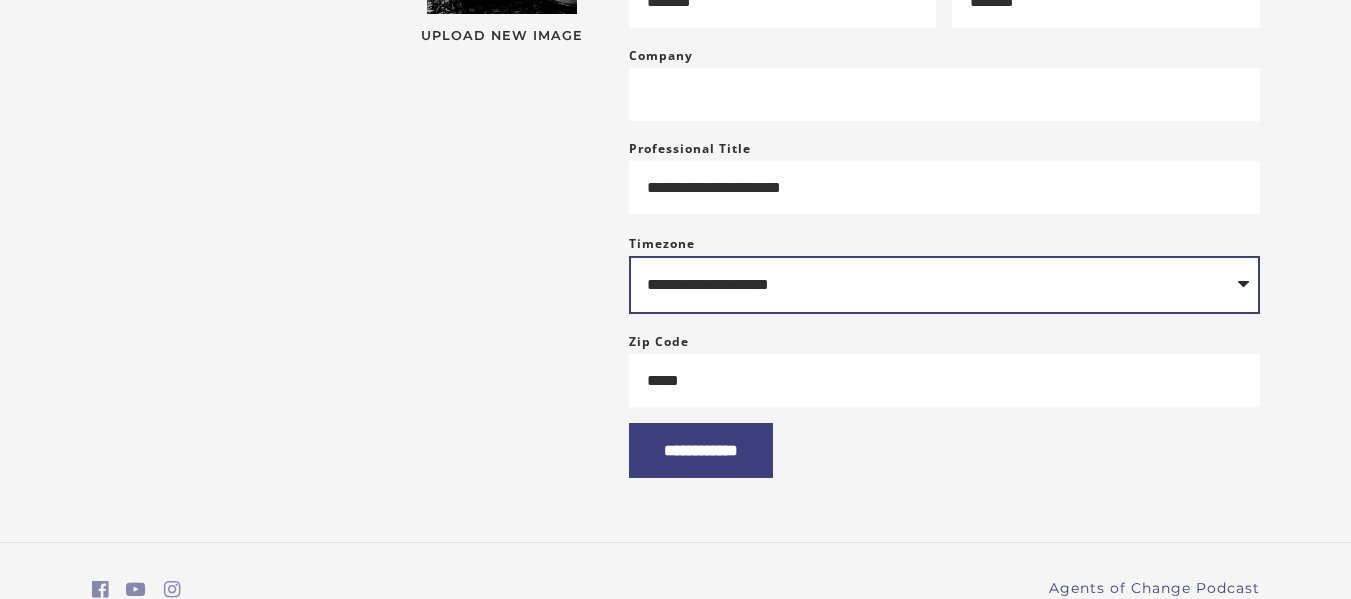click on "**********" at bounding box center (944, 285) 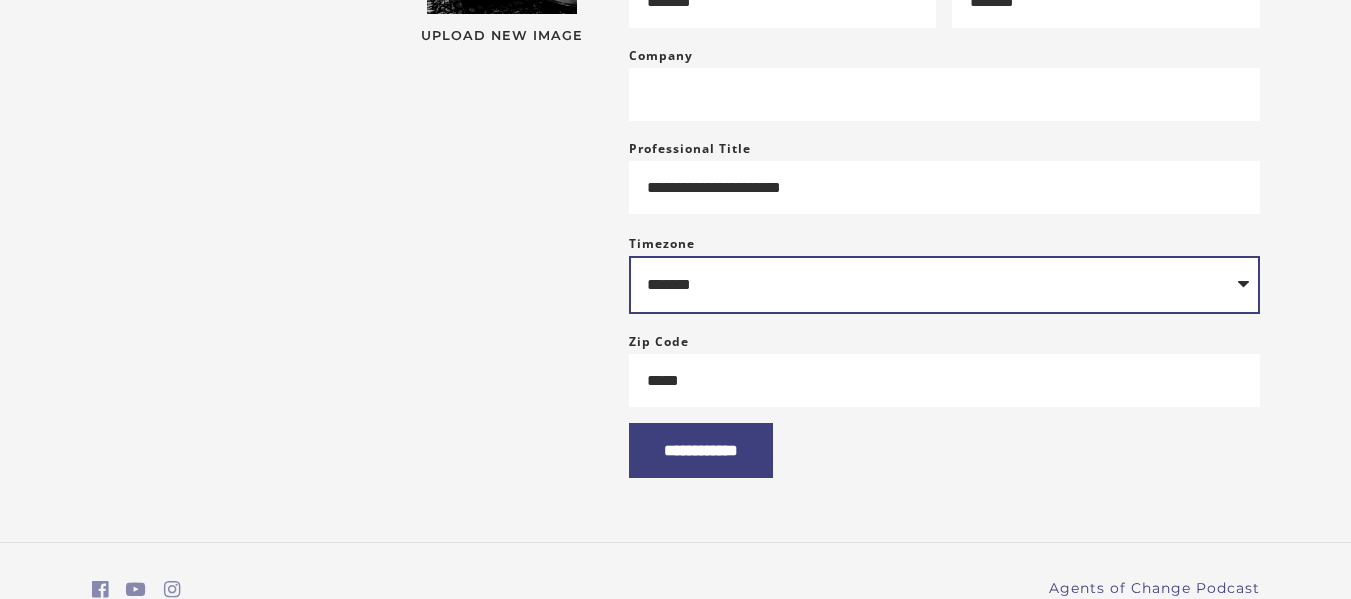 click on "**********" at bounding box center [944, 285] 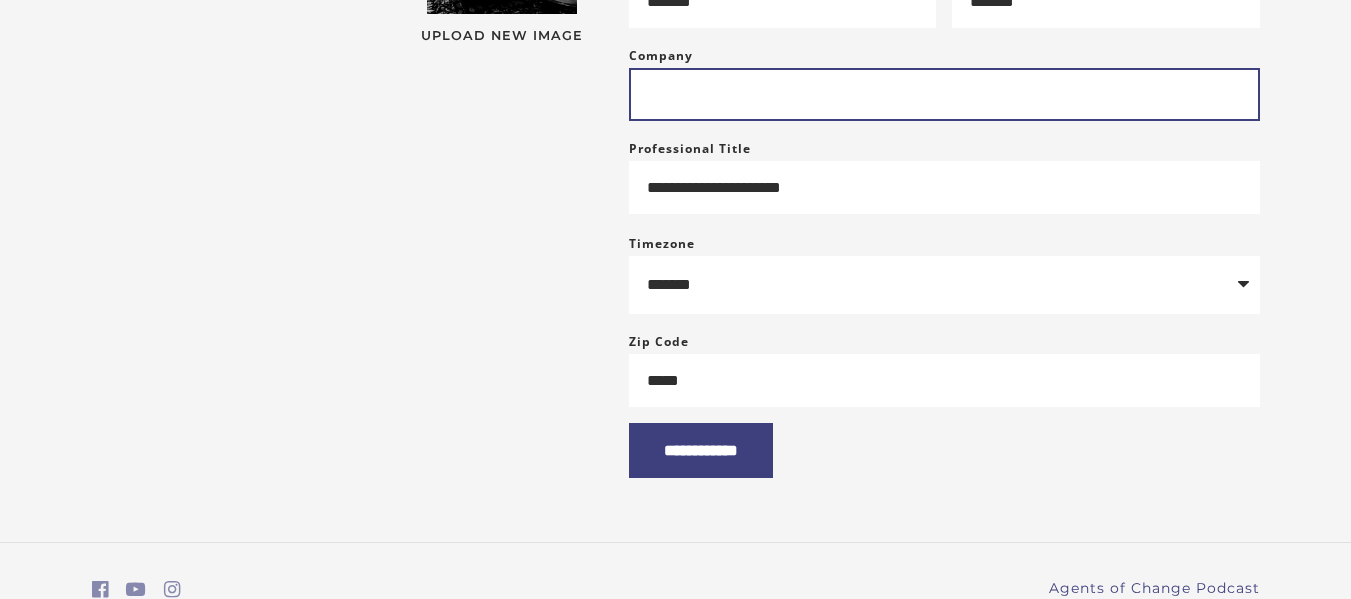 click on "Company" at bounding box center (944, 94) 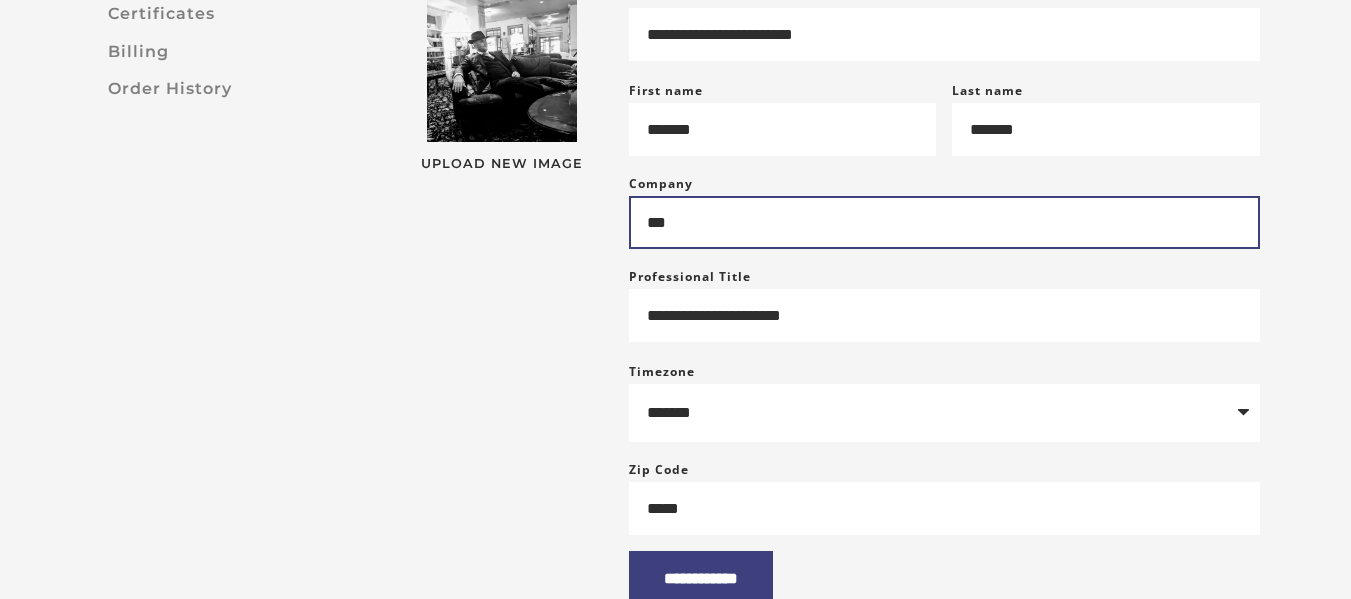 scroll, scrollTop: 400, scrollLeft: 0, axis: vertical 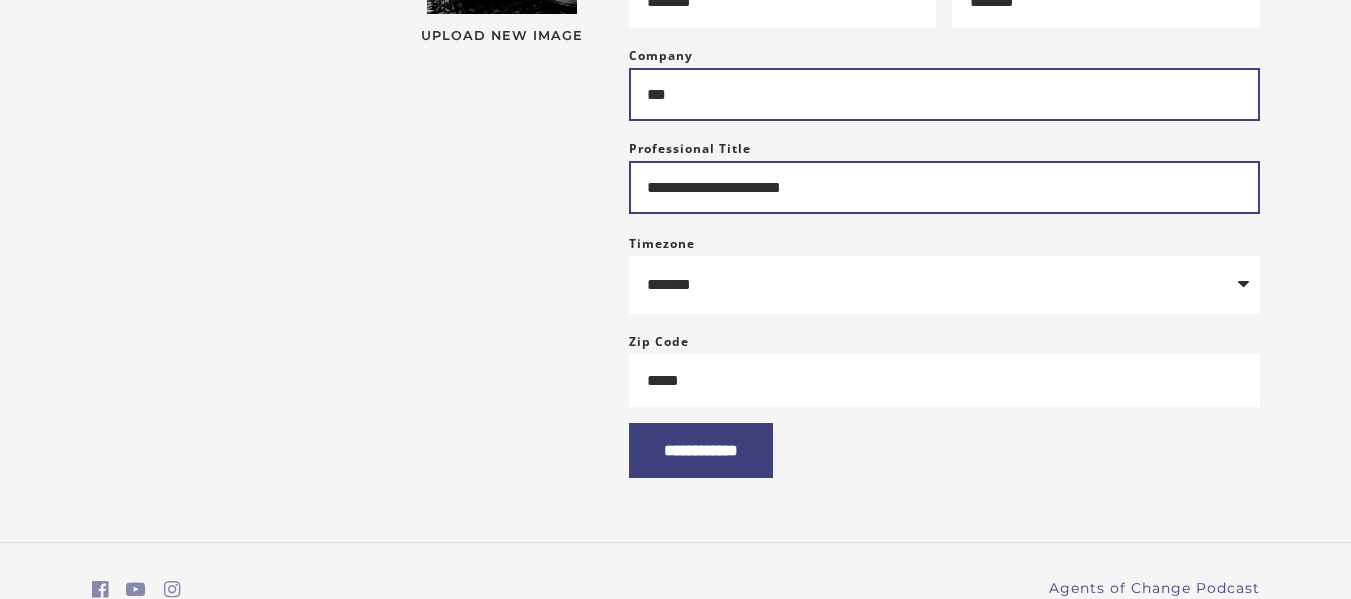 type on "***" 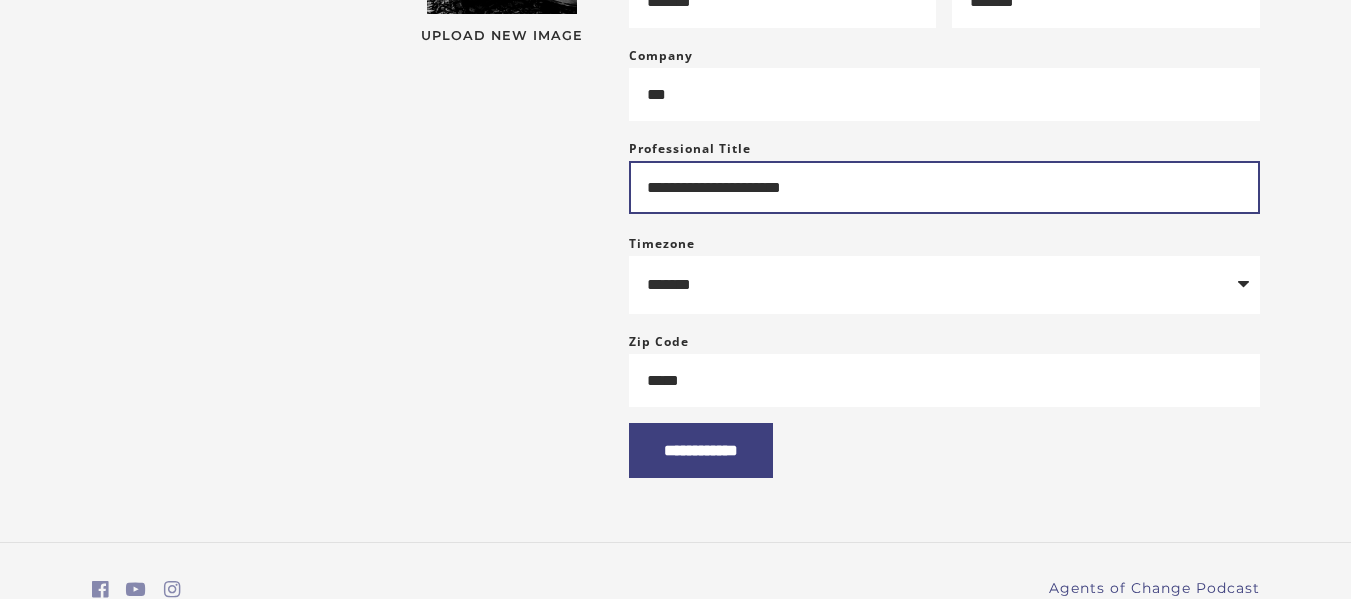 click on "**********" at bounding box center (944, 187) 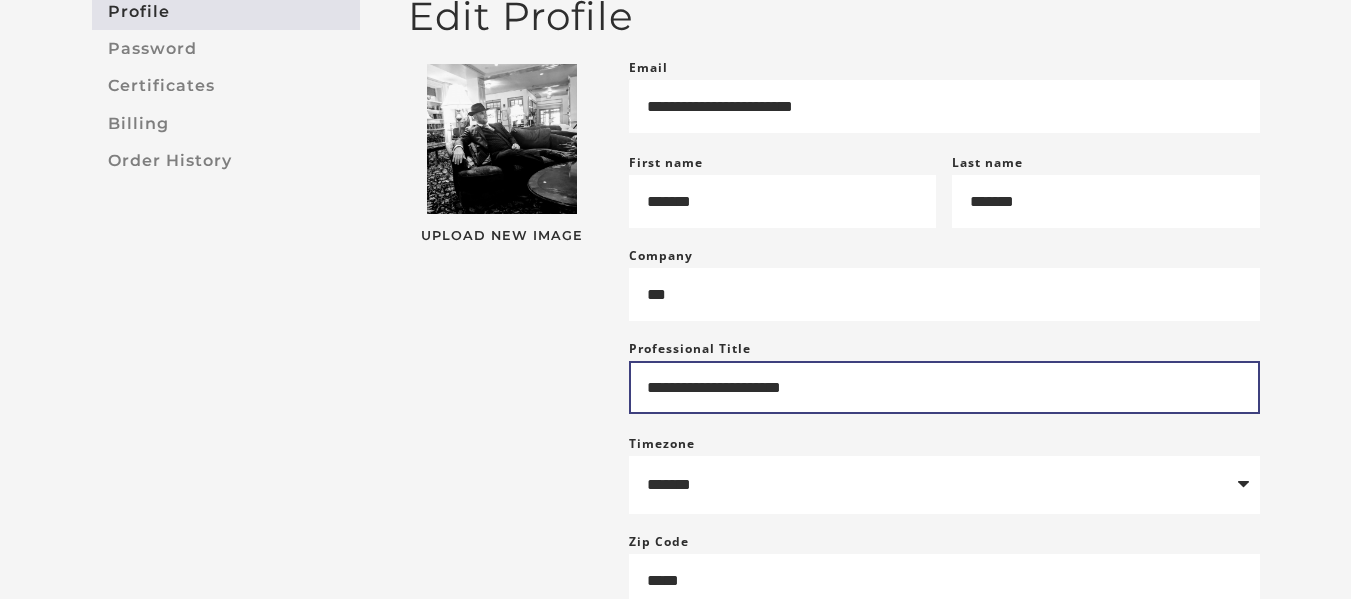 scroll, scrollTop: 300, scrollLeft: 0, axis: vertical 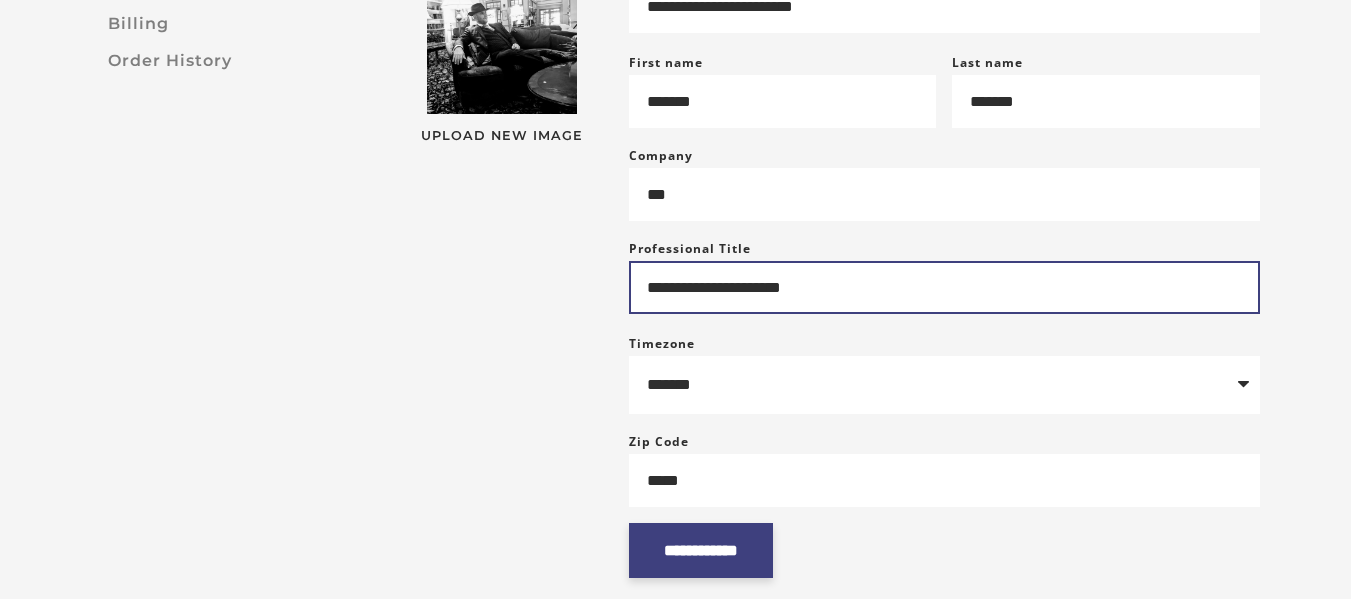 type on "**********" 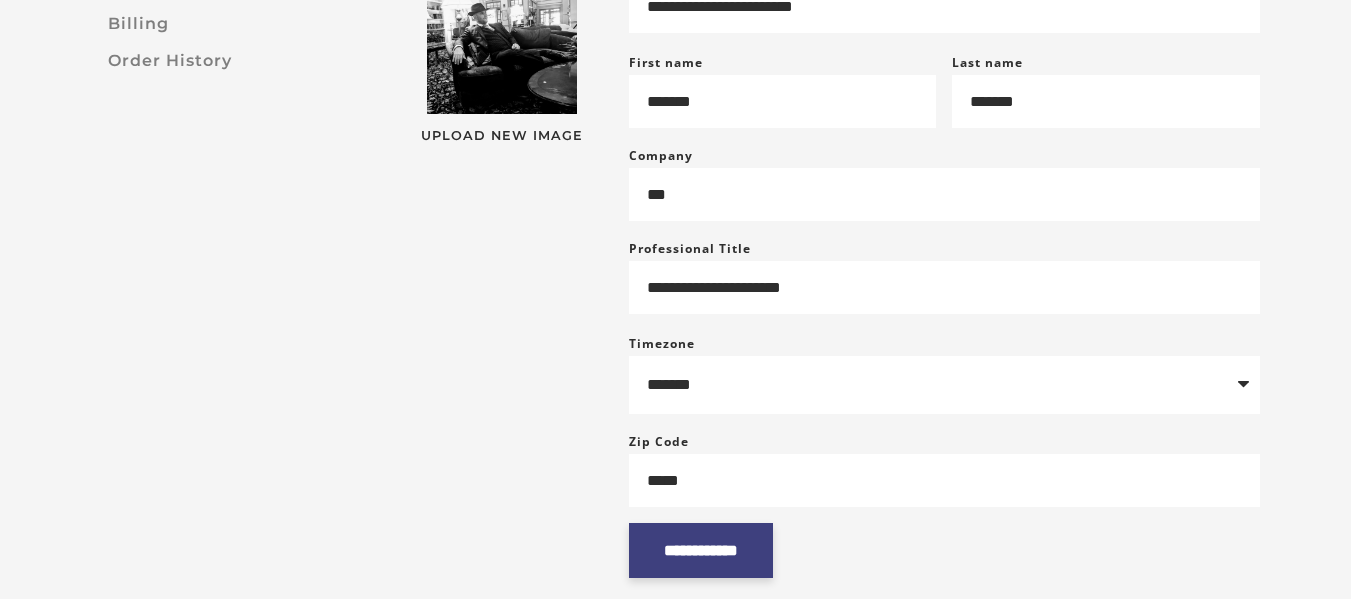 click on "**********" at bounding box center [701, 550] 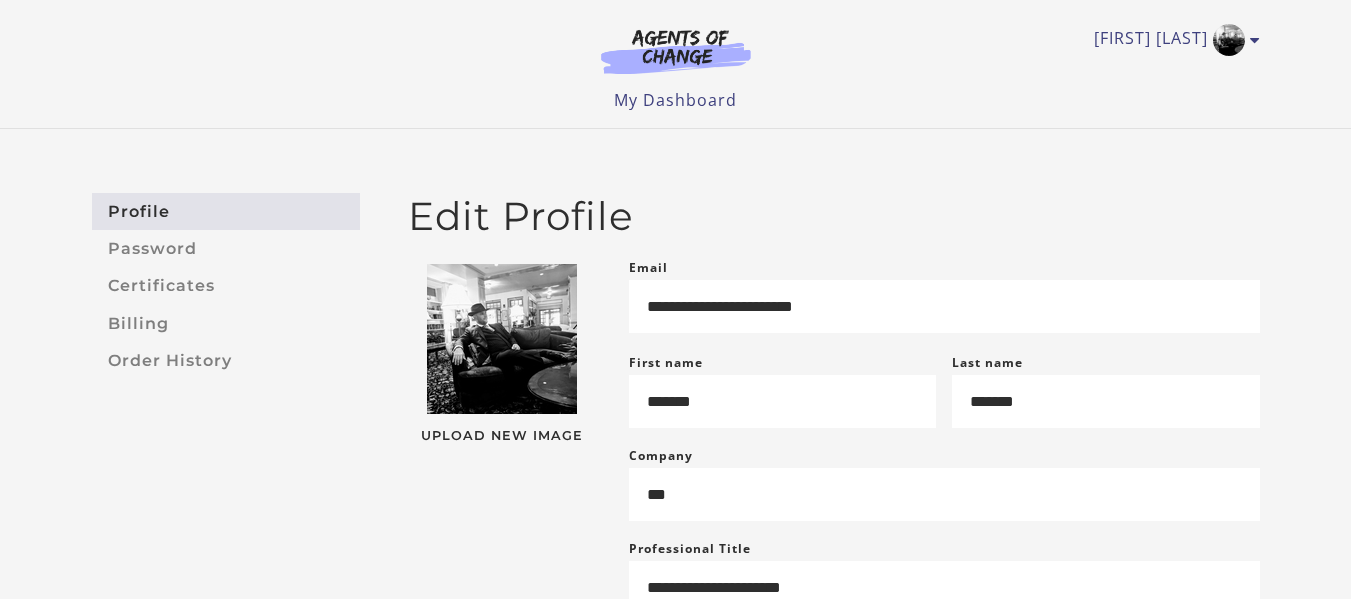 scroll, scrollTop: 0, scrollLeft: 0, axis: both 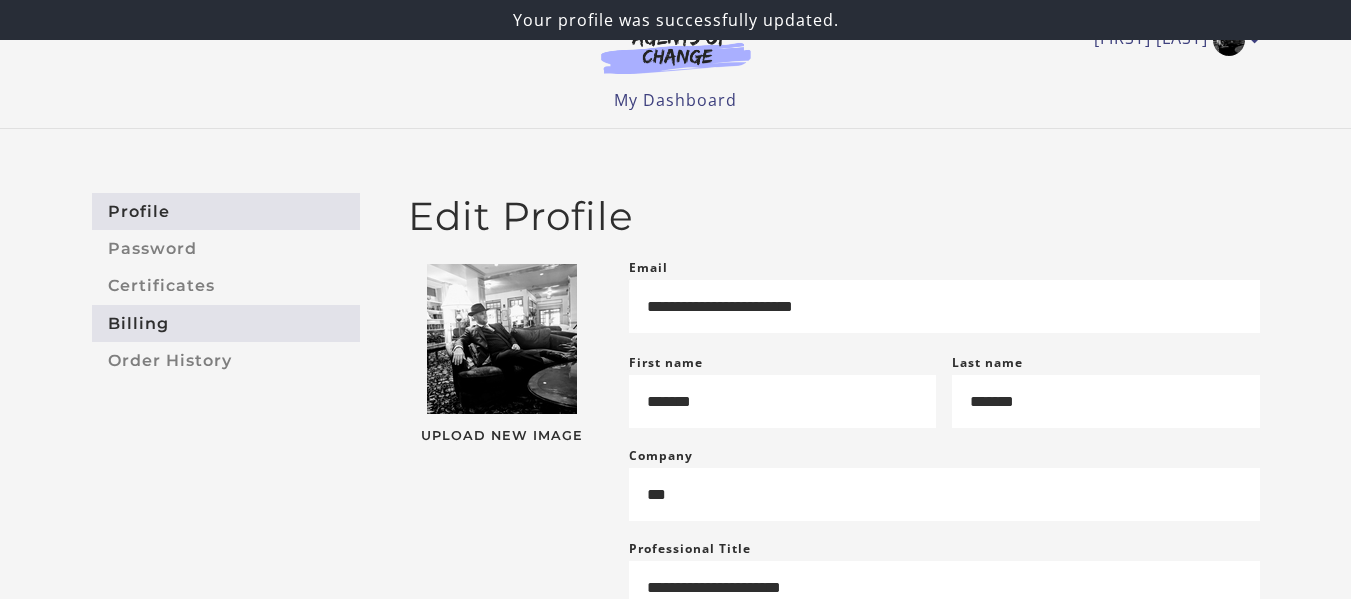click on "Billing" at bounding box center [226, 323] 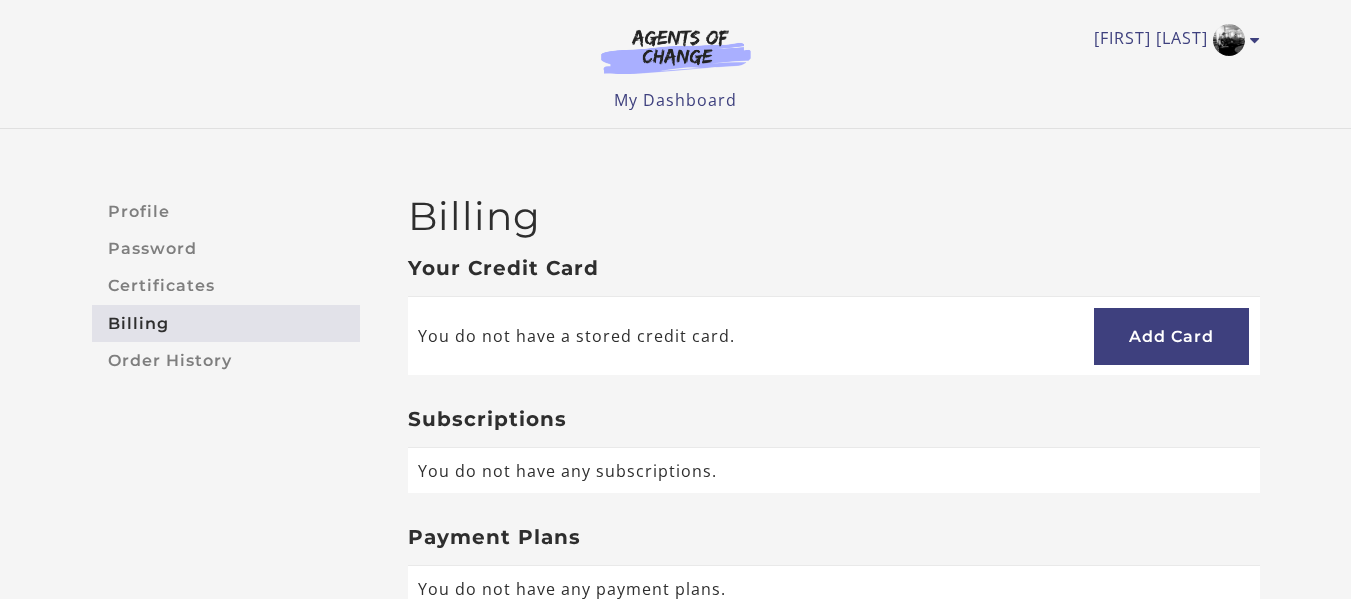 scroll, scrollTop: 0, scrollLeft: 0, axis: both 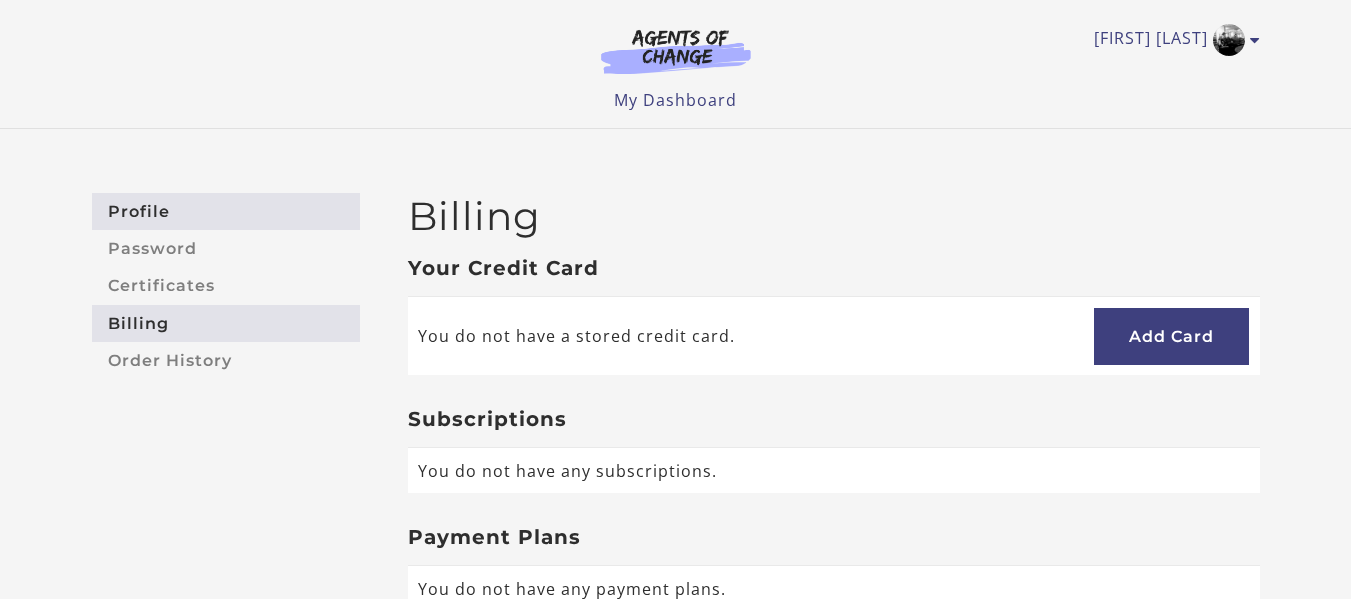 click on "Profile" at bounding box center [226, 211] 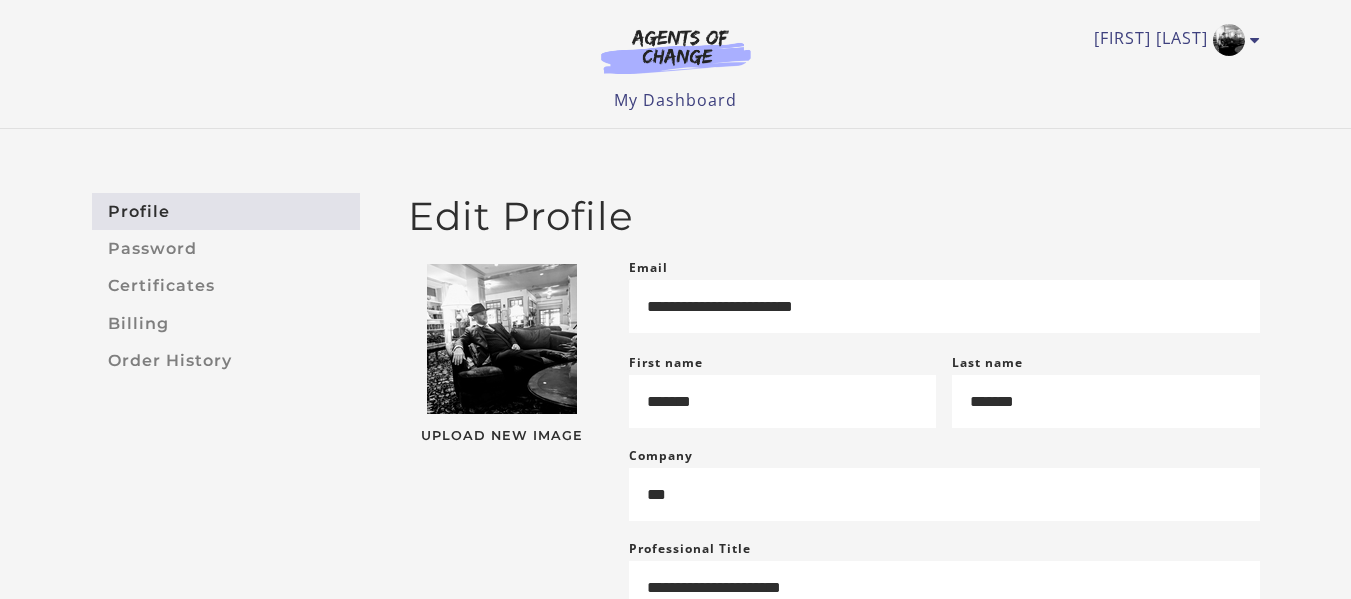 scroll, scrollTop: 0, scrollLeft: 0, axis: both 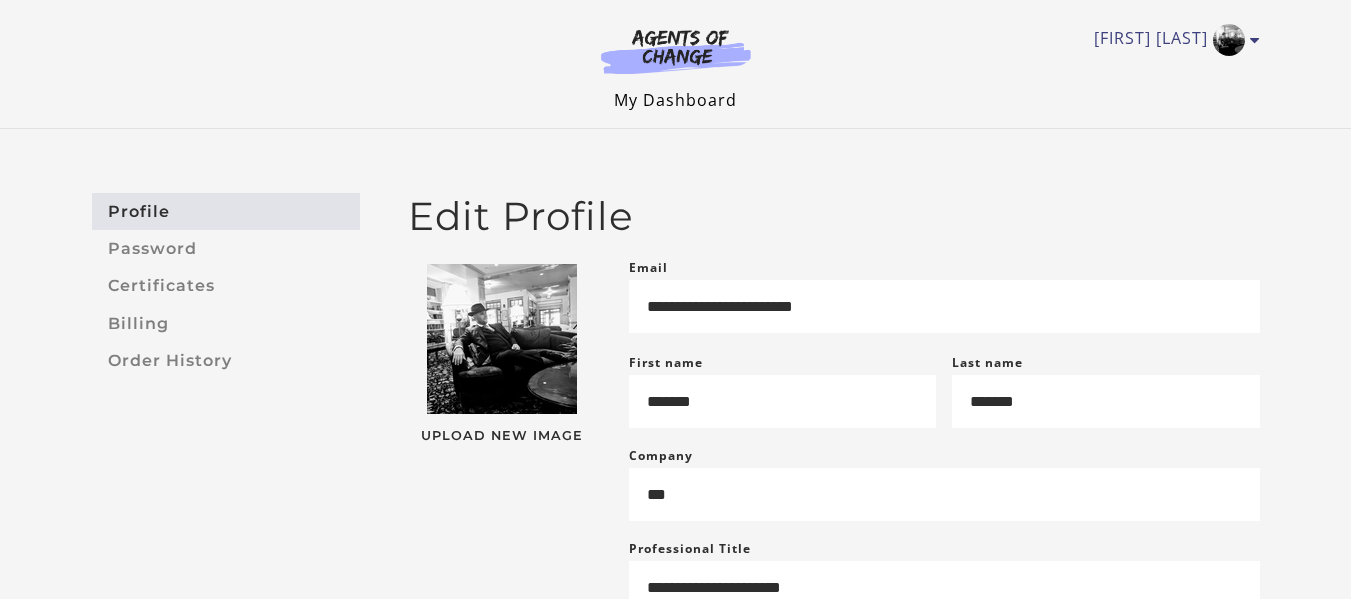 click on "My Dashboard" at bounding box center (675, 100) 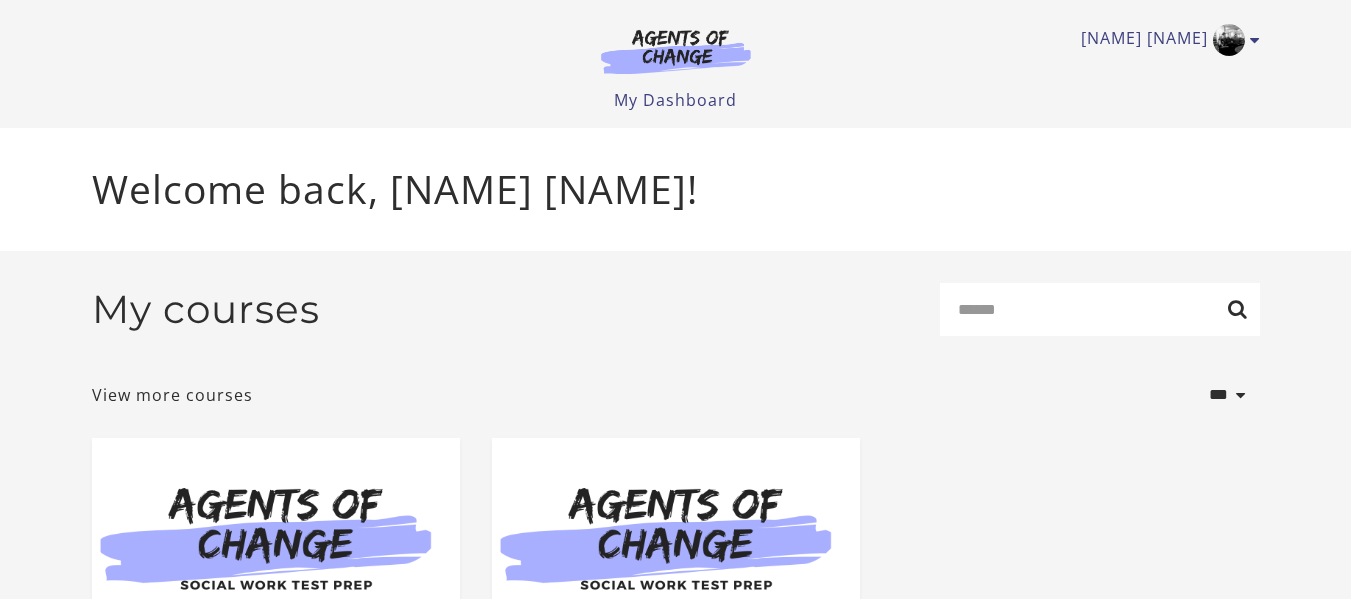 scroll, scrollTop: 0, scrollLeft: 0, axis: both 